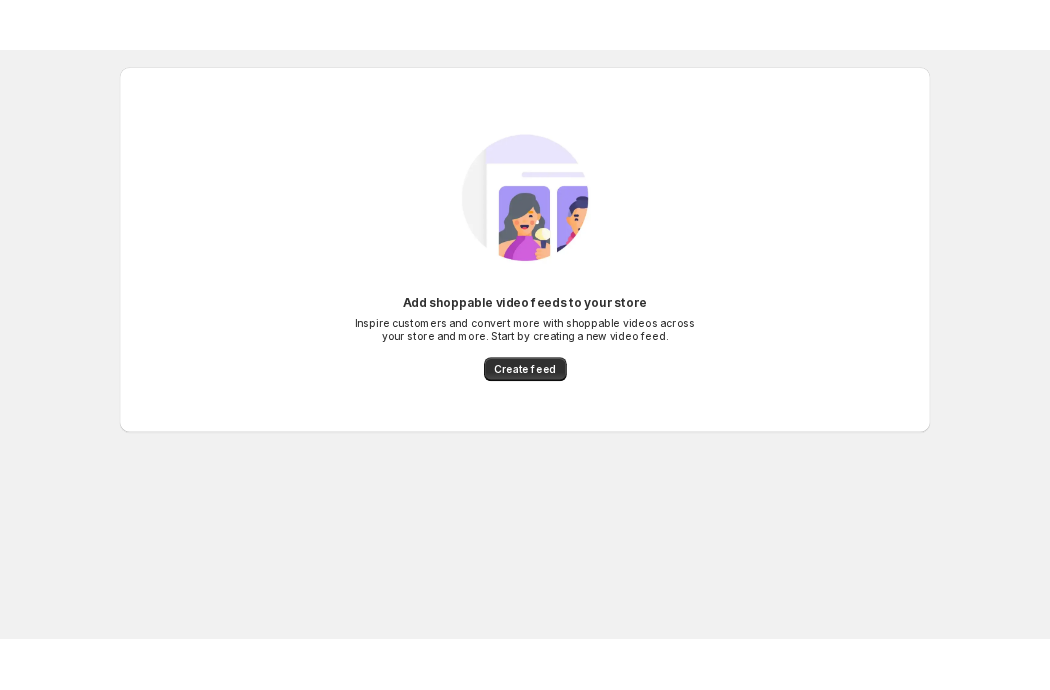 scroll, scrollTop: 0, scrollLeft: 0, axis: both 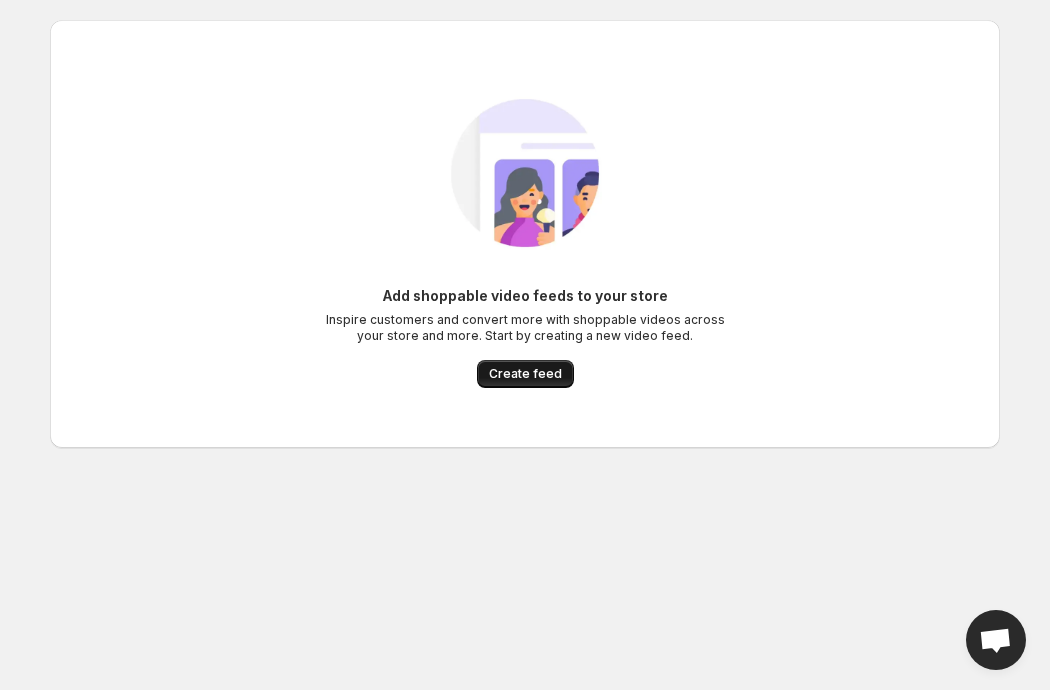 click on "Create feed" at bounding box center [525, 374] 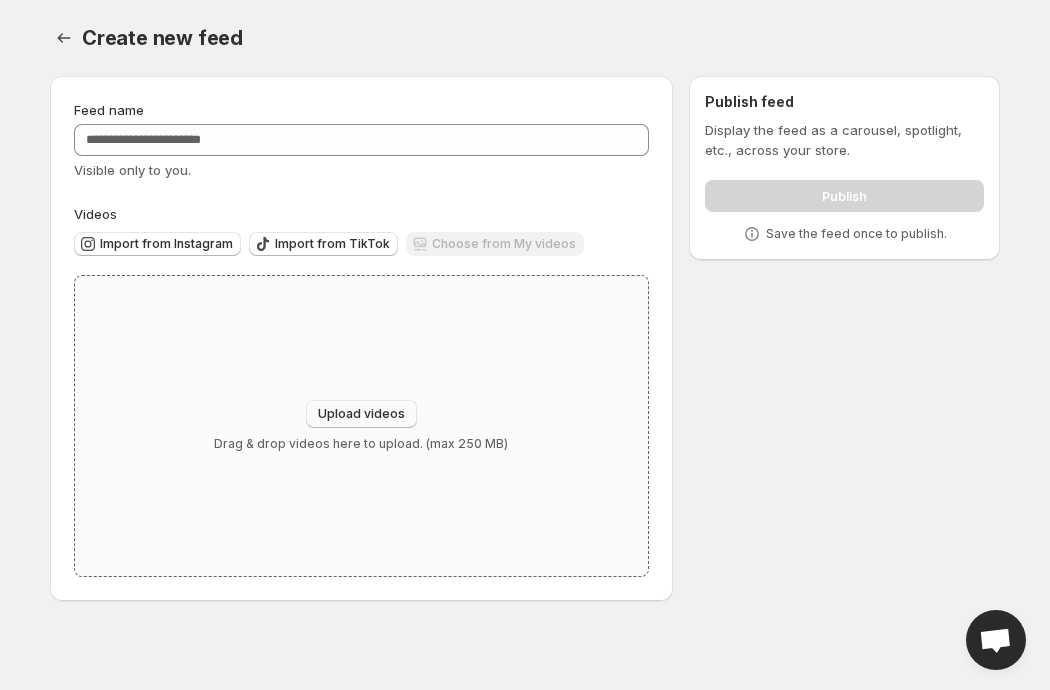 click on "Upload videos" at bounding box center (361, 414) 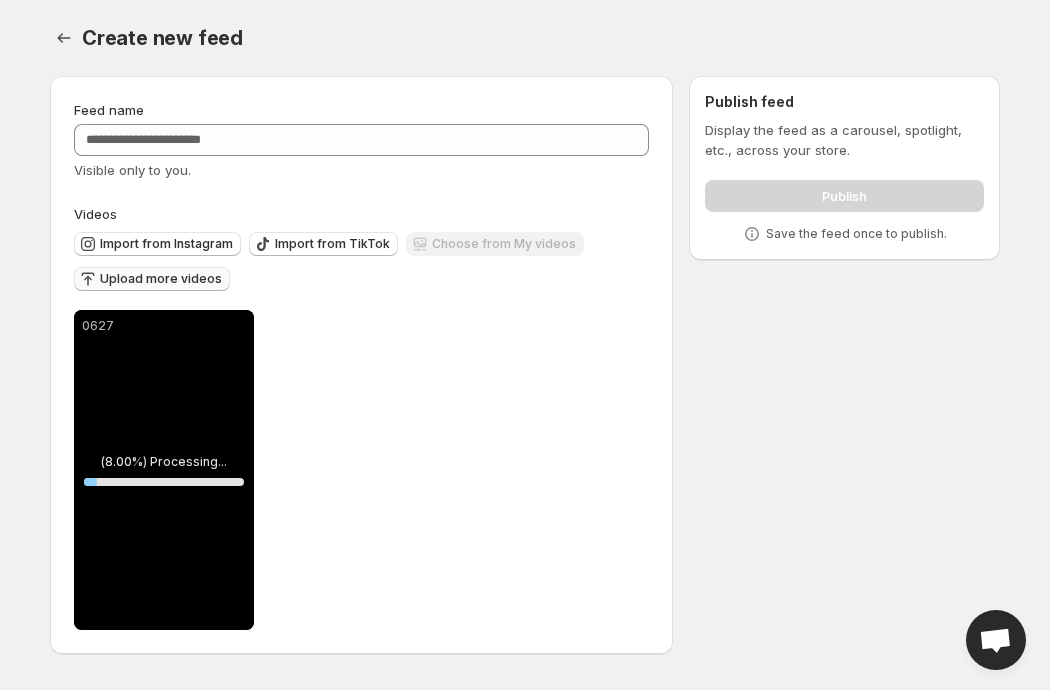 click on "Upload more videos" at bounding box center (161, 279) 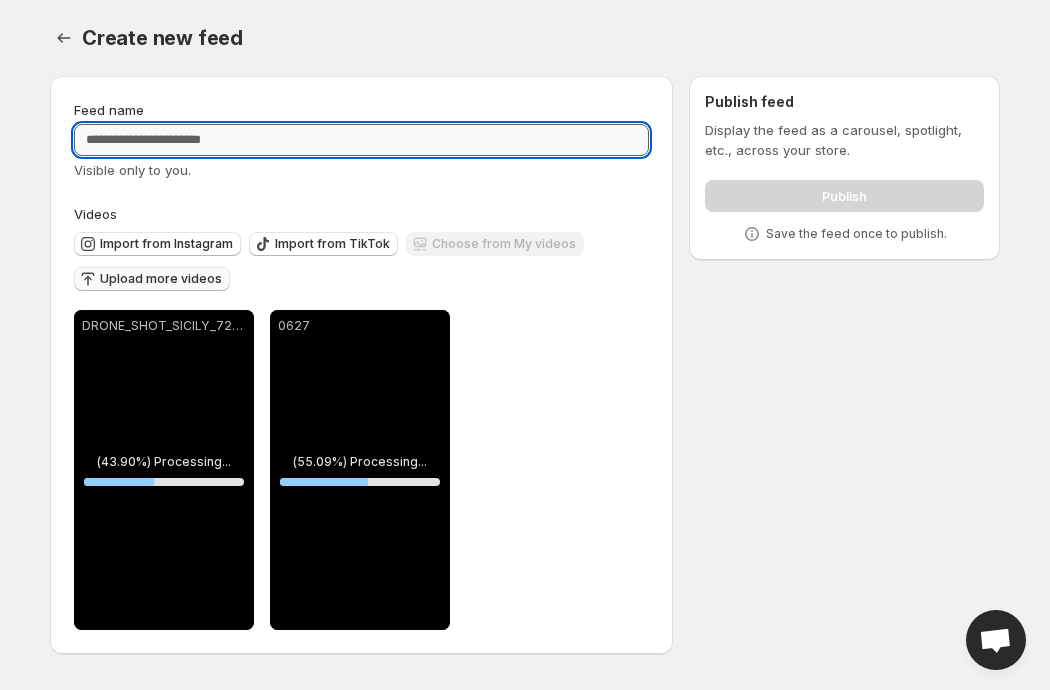 click on "Feed name" at bounding box center [361, 140] 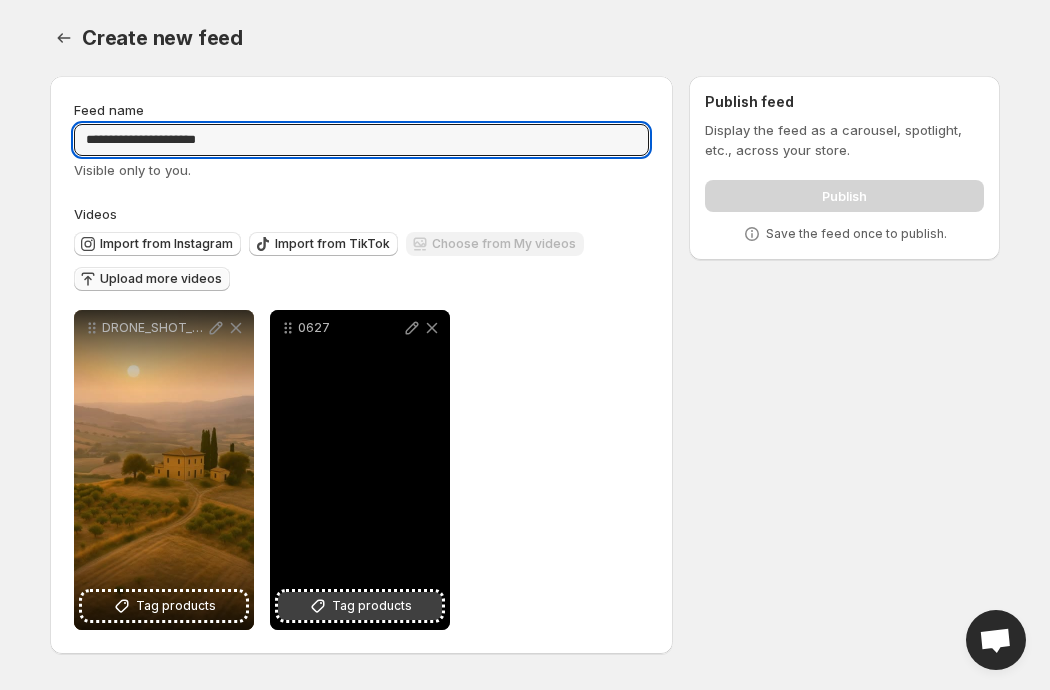 type on "**********" 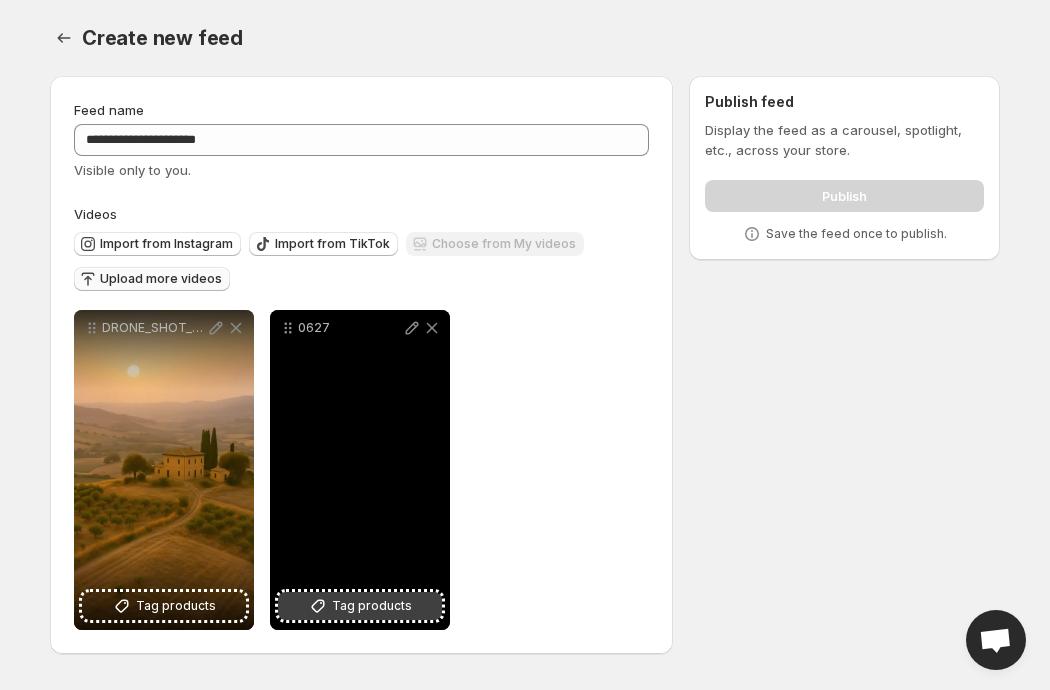 click on "Tag products" at bounding box center (372, 606) 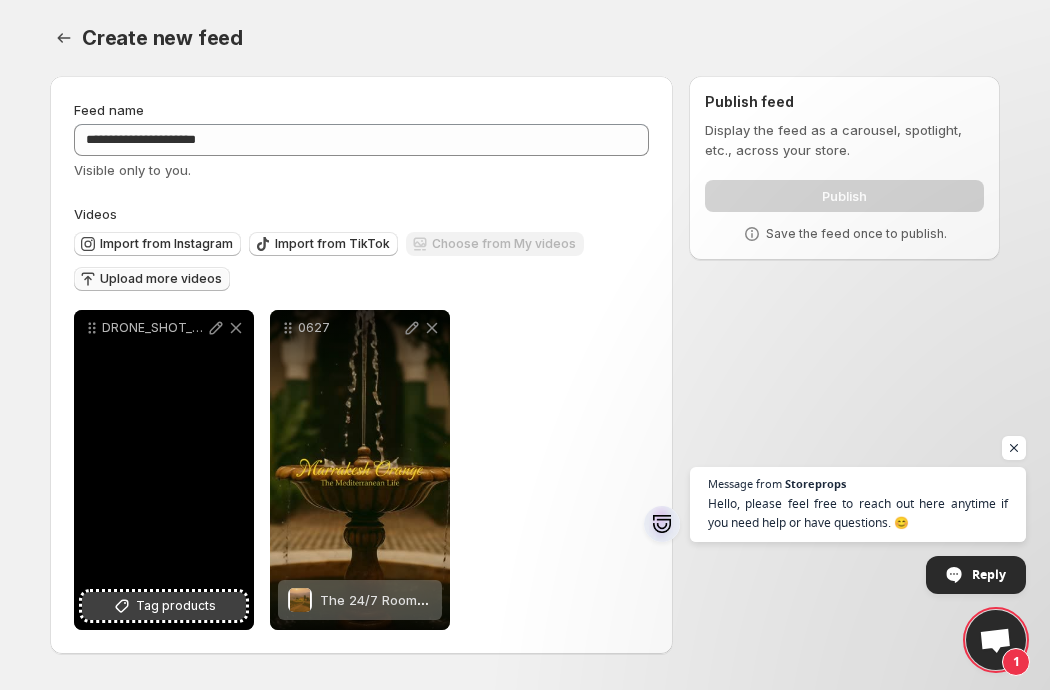 click on "Tag products" at bounding box center (176, 606) 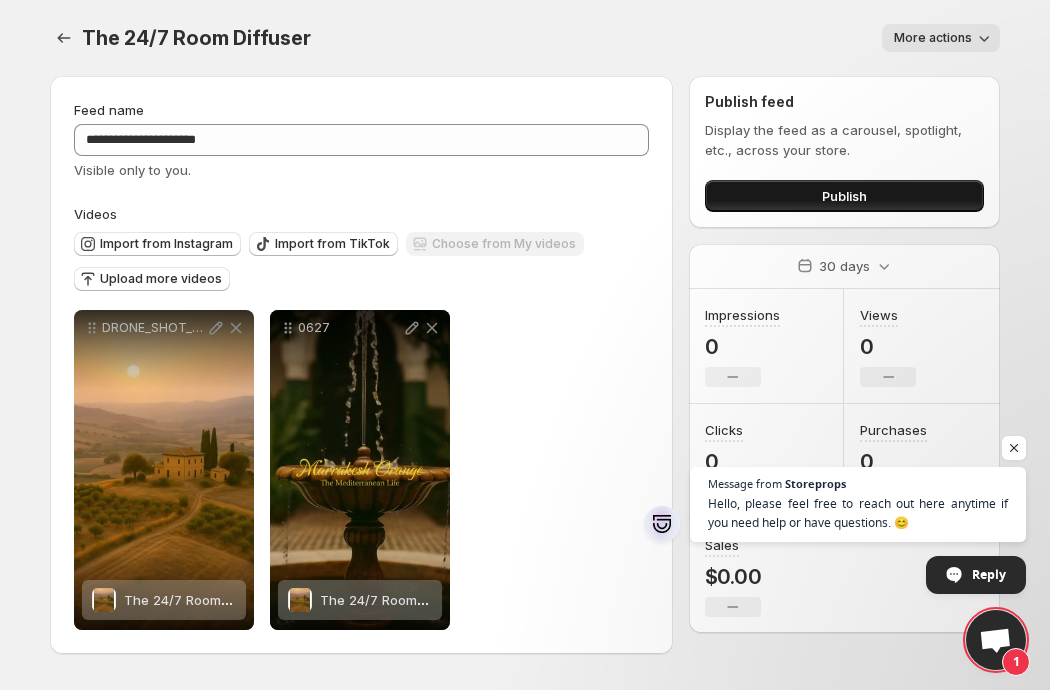 click on "Publish" at bounding box center (844, 196) 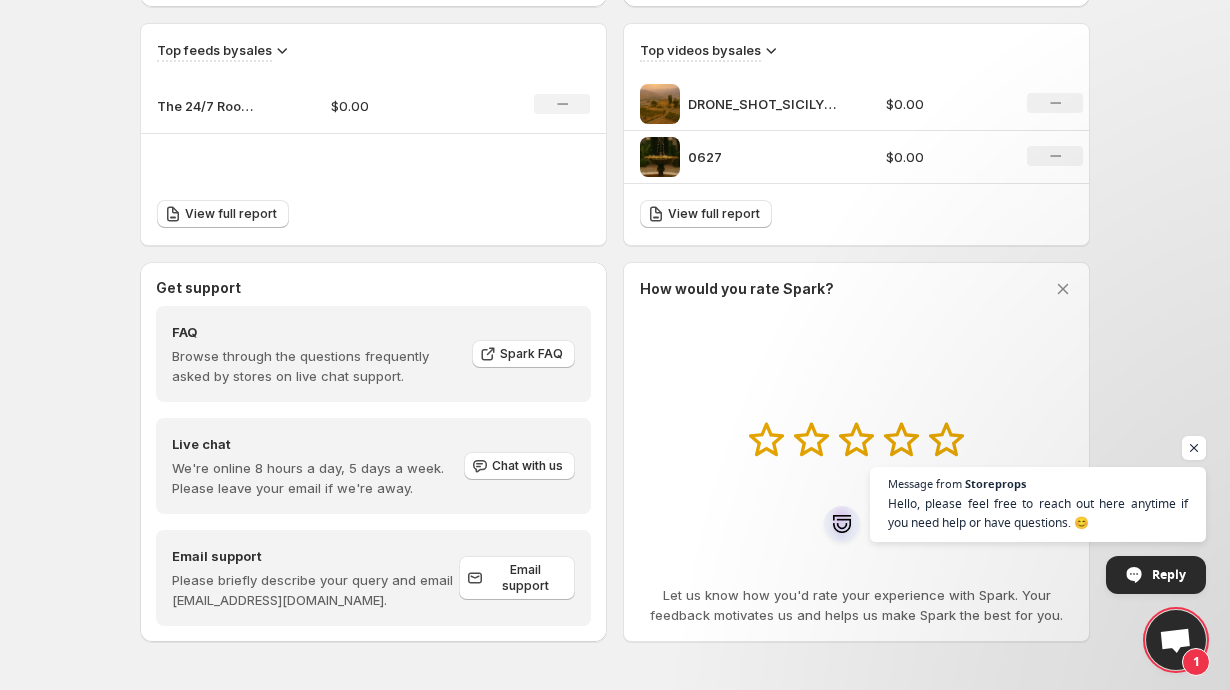 scroll, scrollTop: 679, scrollLeft: 0, axis: vertical 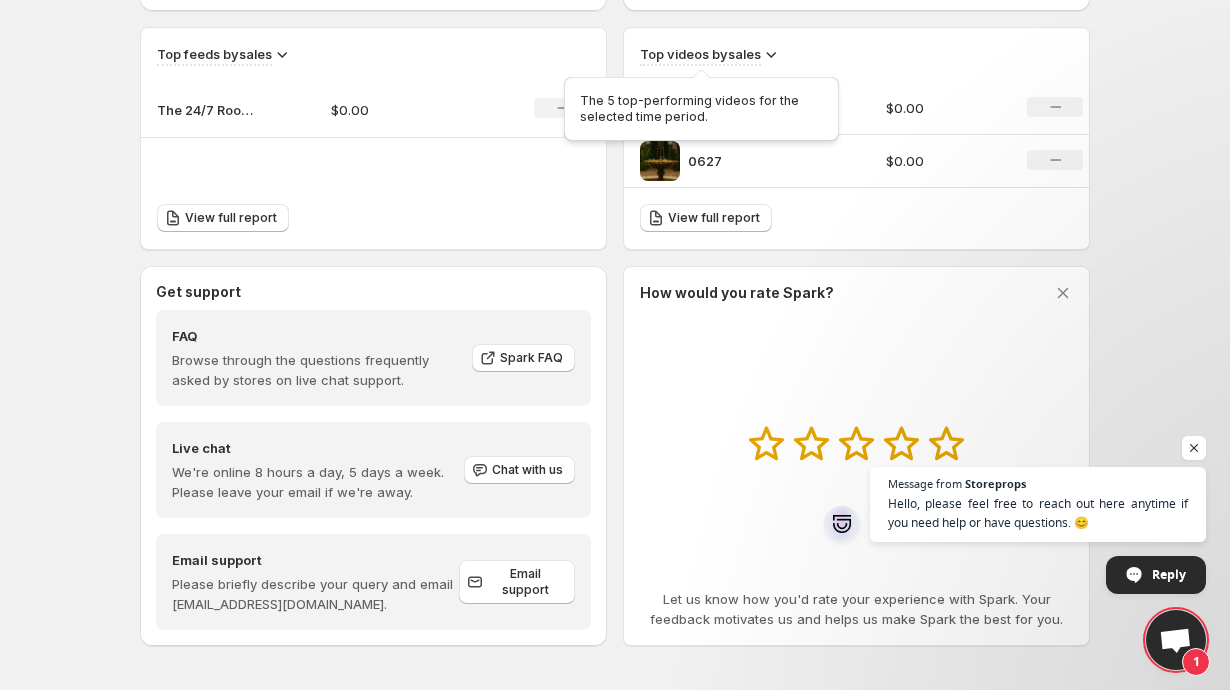 click on "Top videos by  sales" at bounding box center [700, 54] 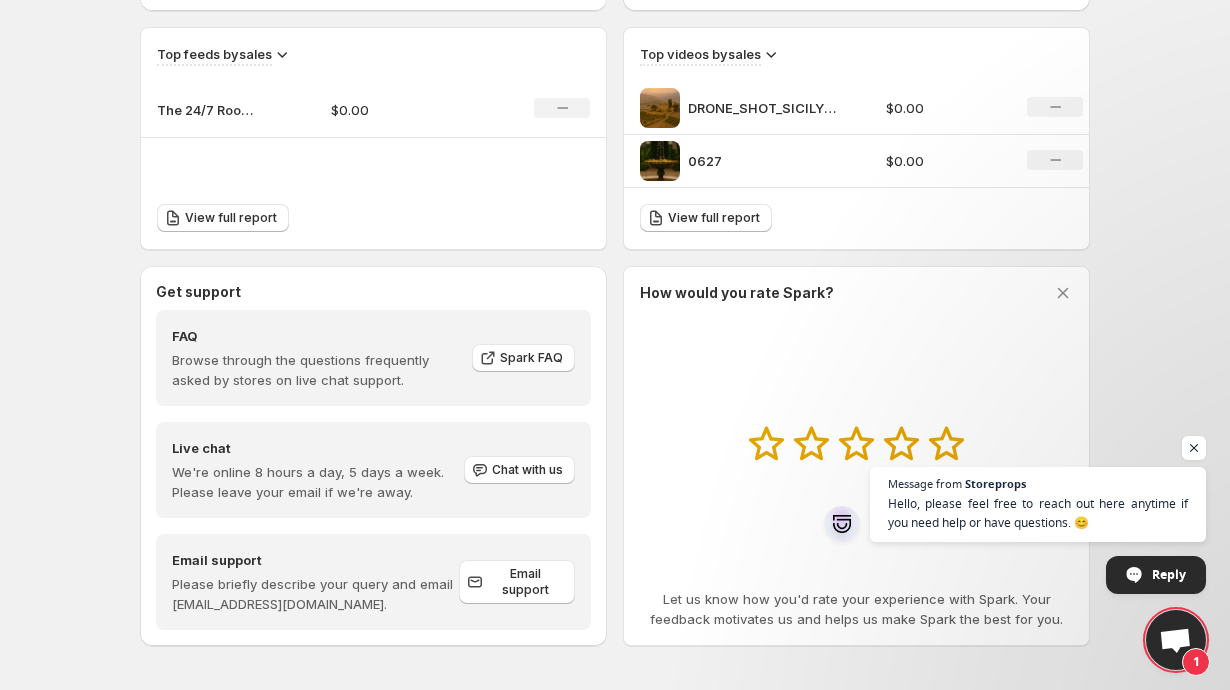 click 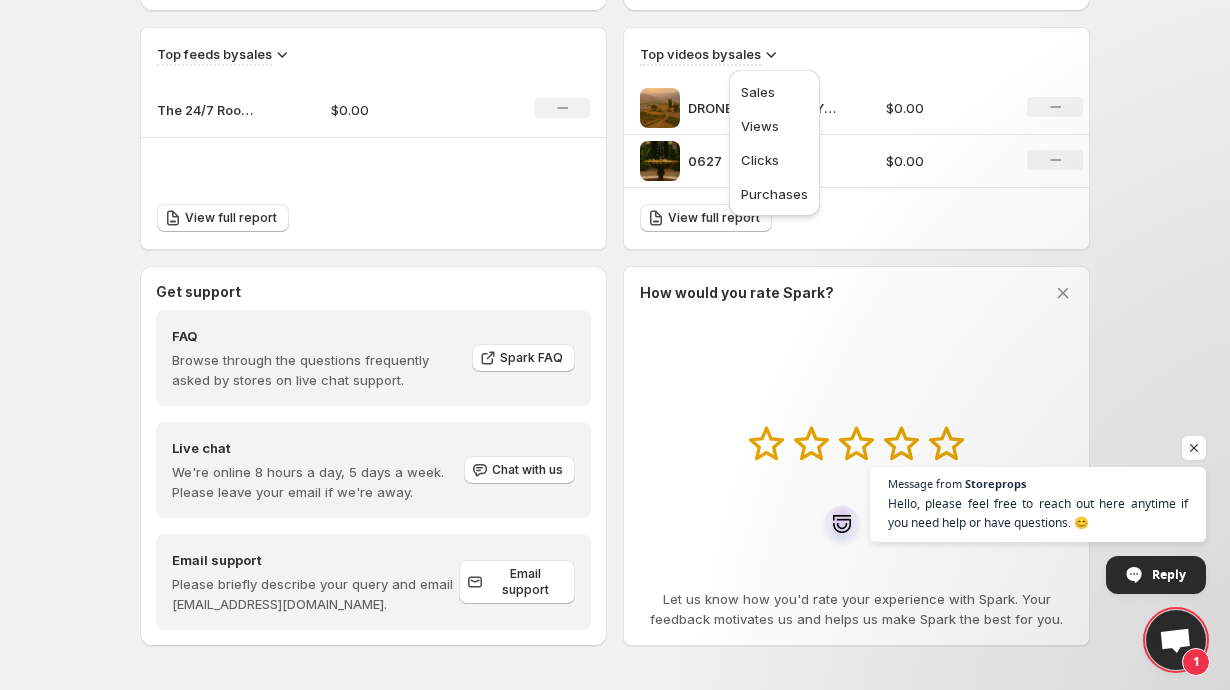 click on "Top videos by  sales" at bounding box center (856, 55) 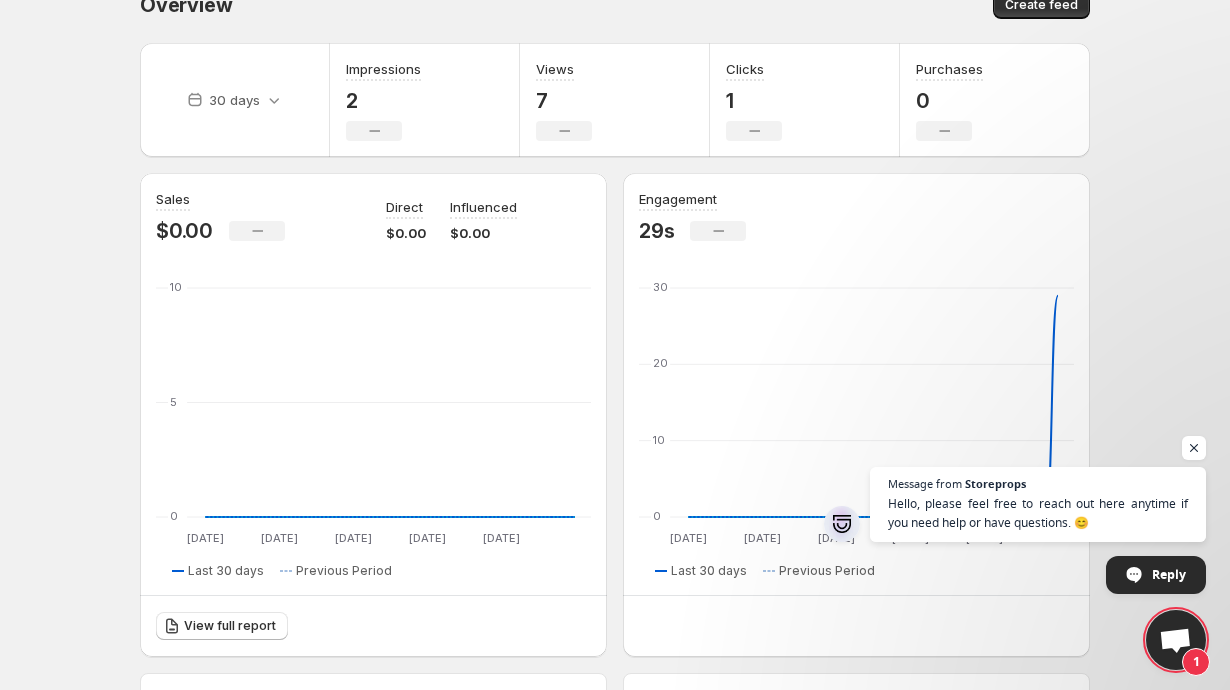 scroll, scrollTop: 0, scrollLeft: 0, axis: both 